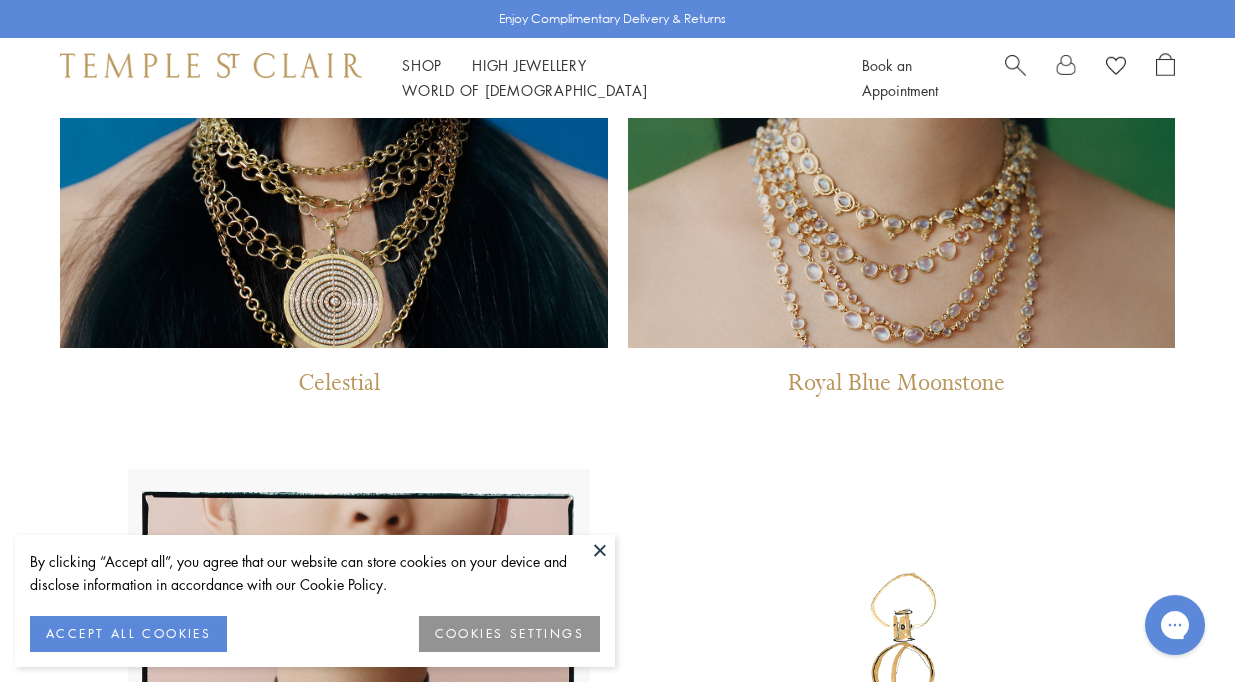scroll, scrollTop: 1792, scrollLeft: 0, axis: vertical 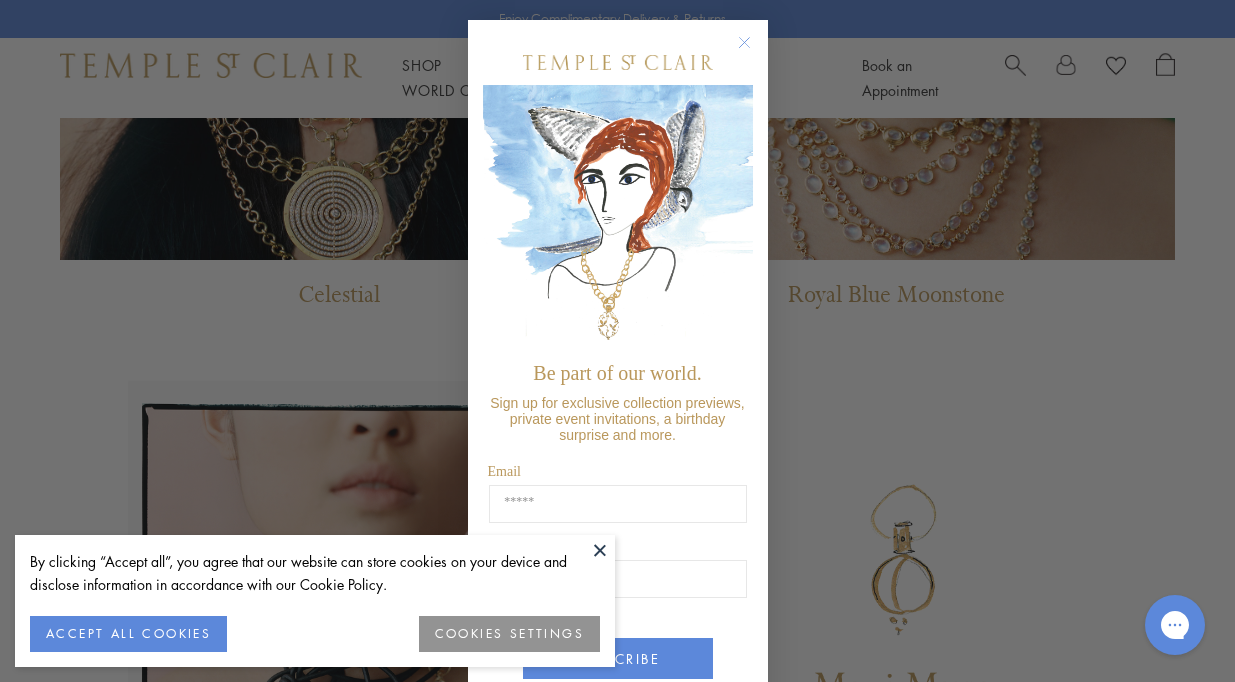 click 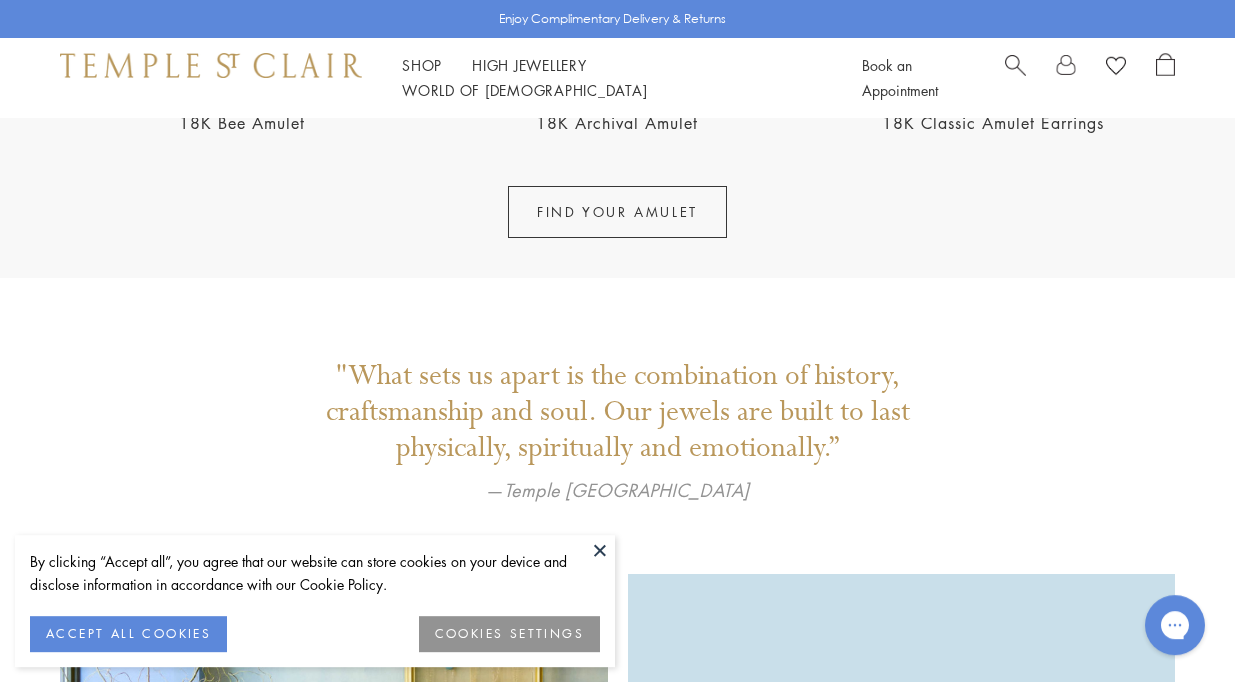 scroll, scrollTop: 3152, scrollLeft: 0, axis: vertical 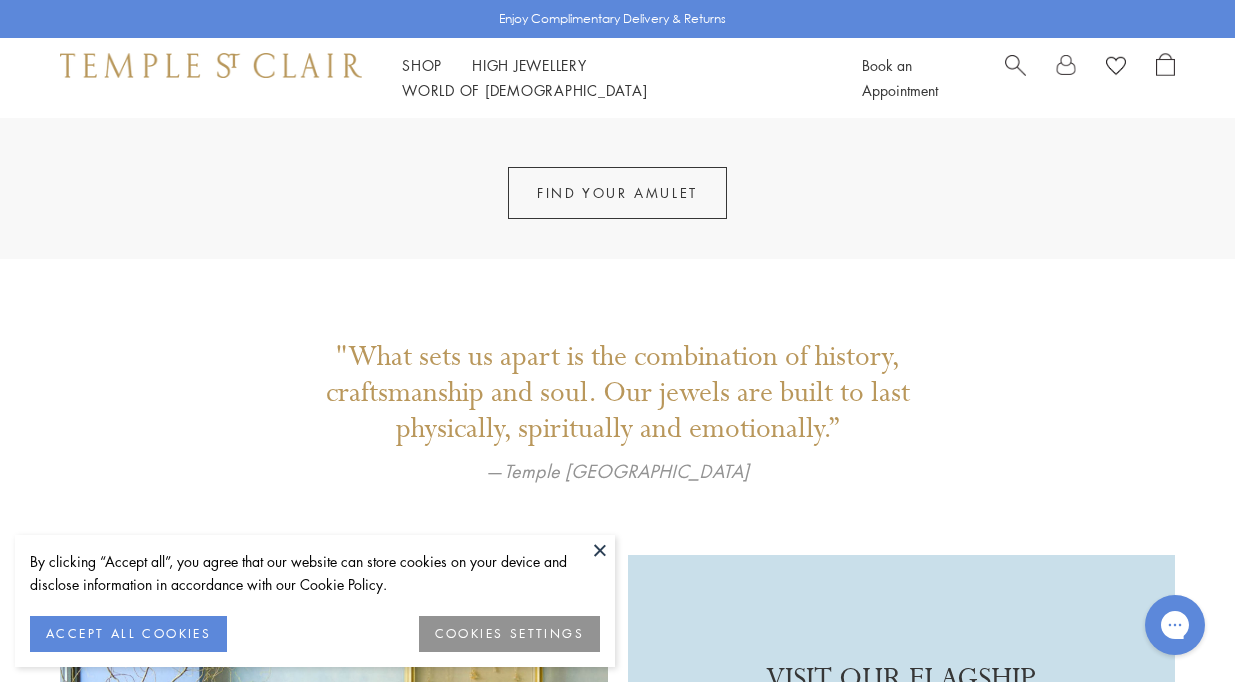 click on "FIND YOUR AMULET" at bounding box center [617, 193] 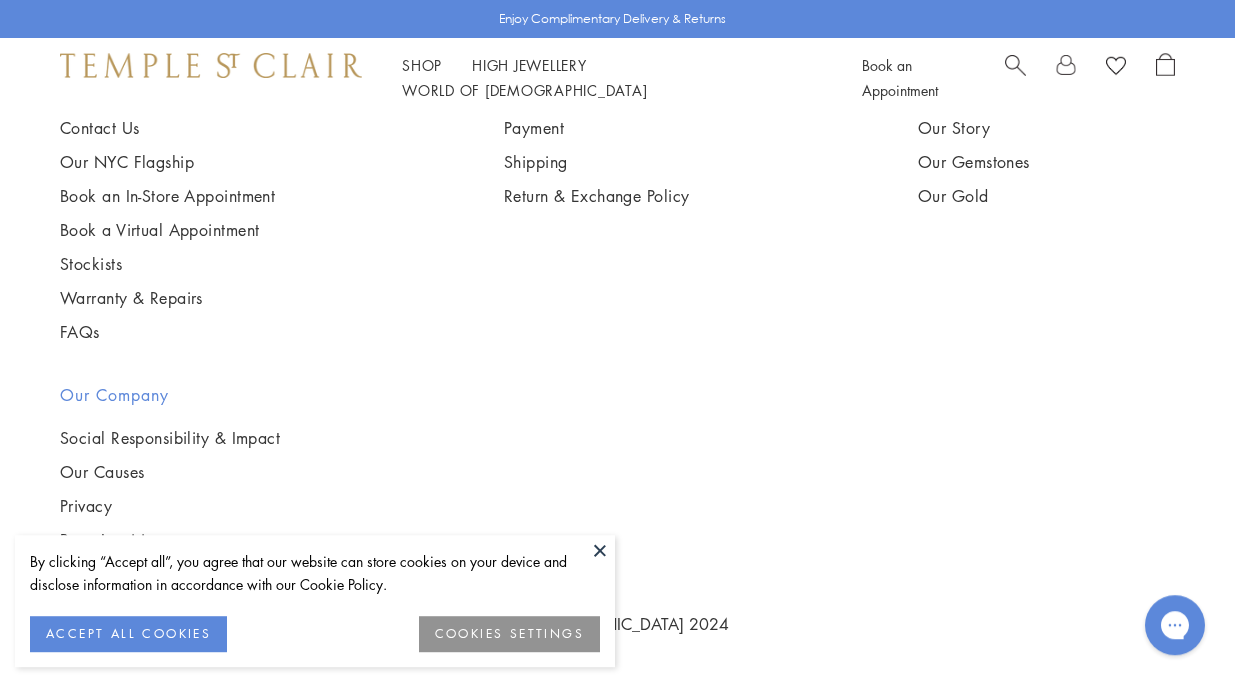 scroll, scrollTop: 10656, scrollLeft: 0, axis: vertical 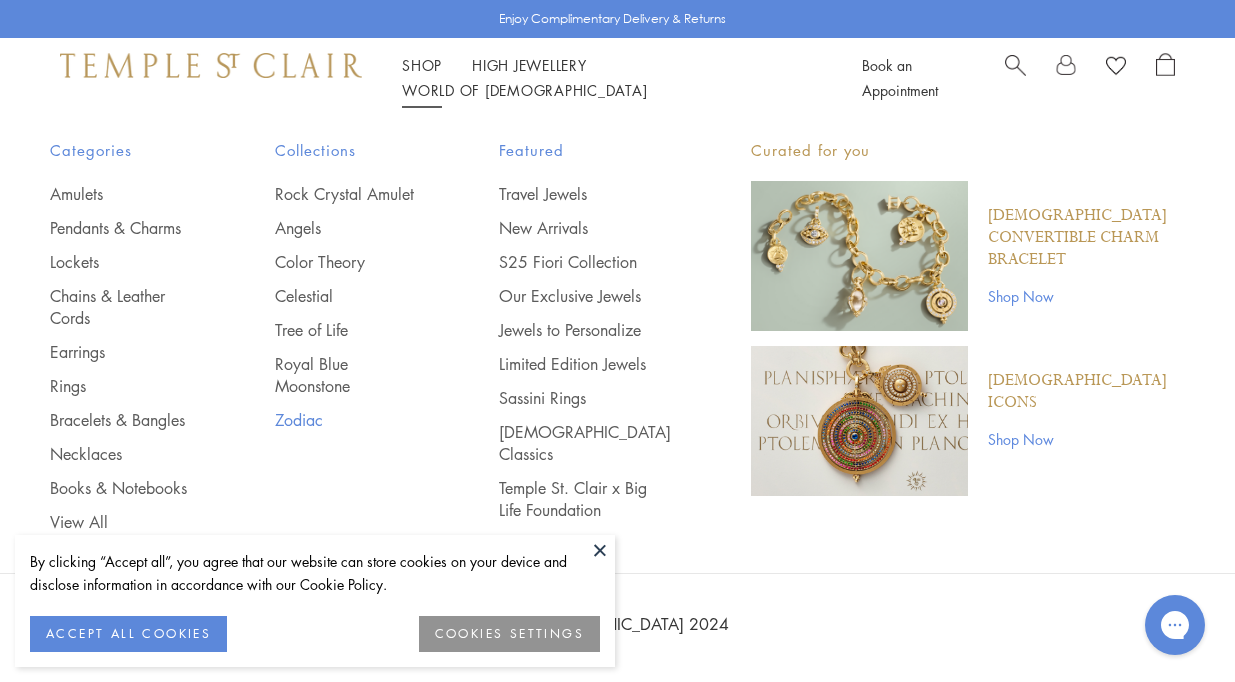 click on "Zodiac" at bounding box center (347, 420) 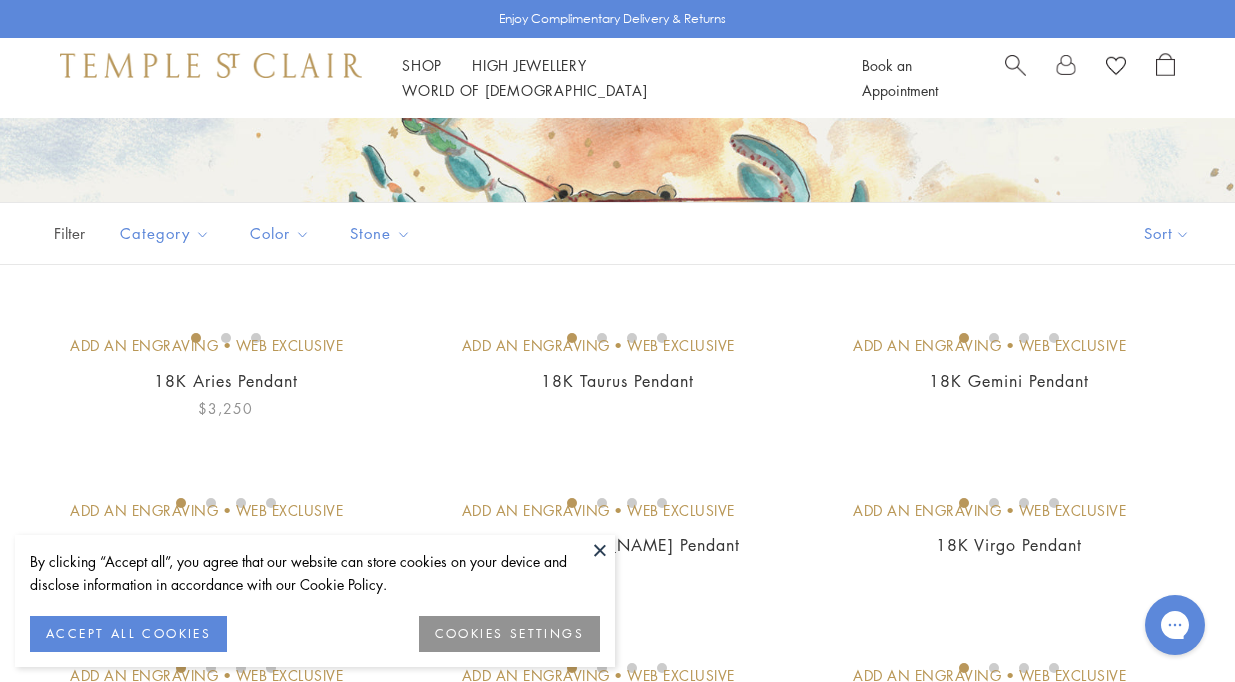 scroll, scrollTop: 416, scrollLeft: 0, axis: vertical 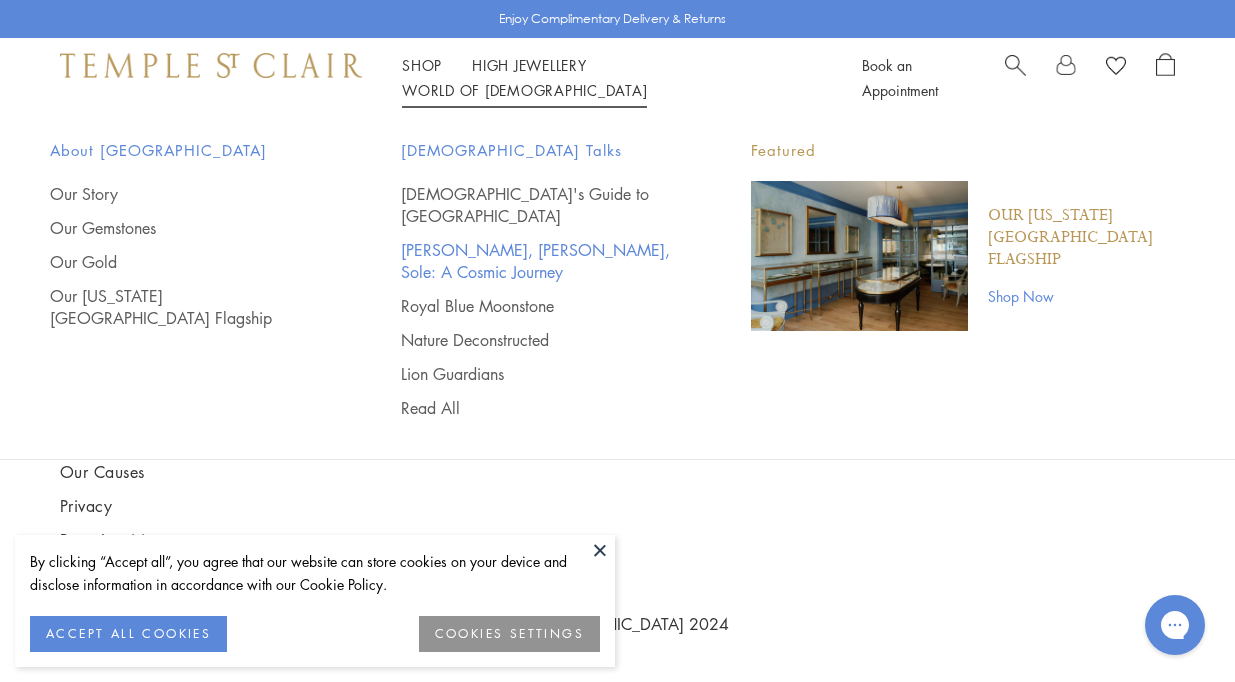 click on "[PERSON_NAME], [PERSON_NAME], Sole: A Cosmic Journey" at bounding box center (536, 261) 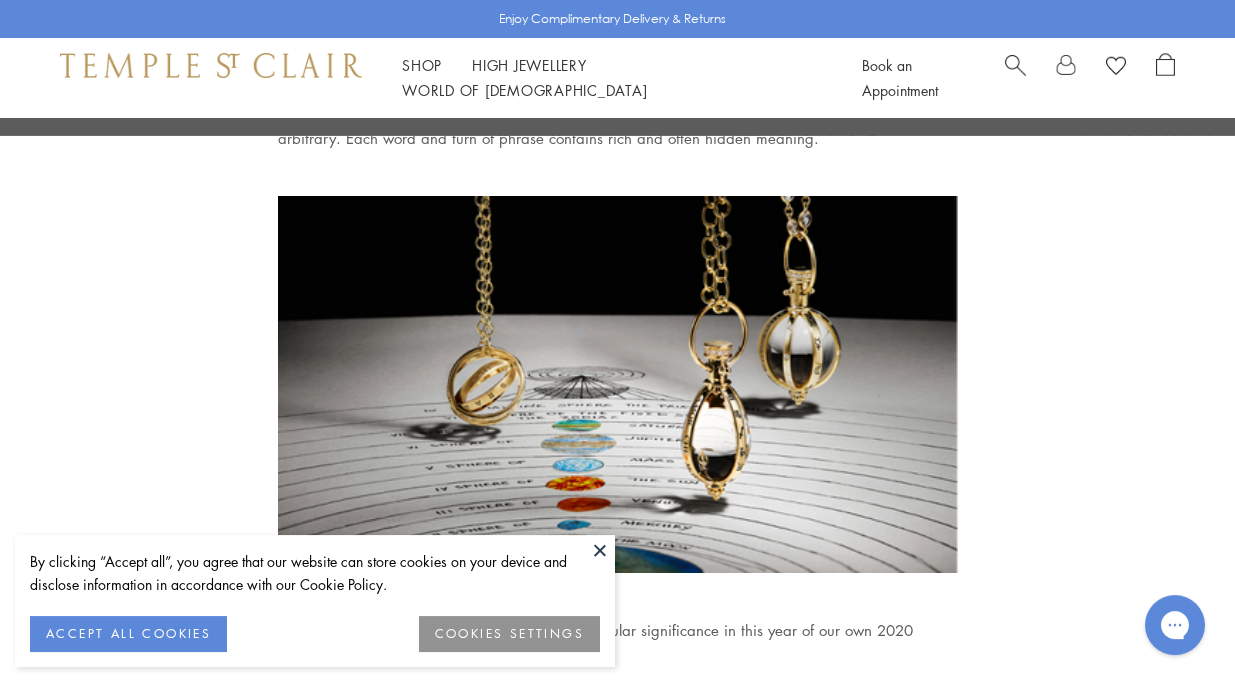 scroll, scrollTop: 7744, scrollLeft: 0, axis: vertical 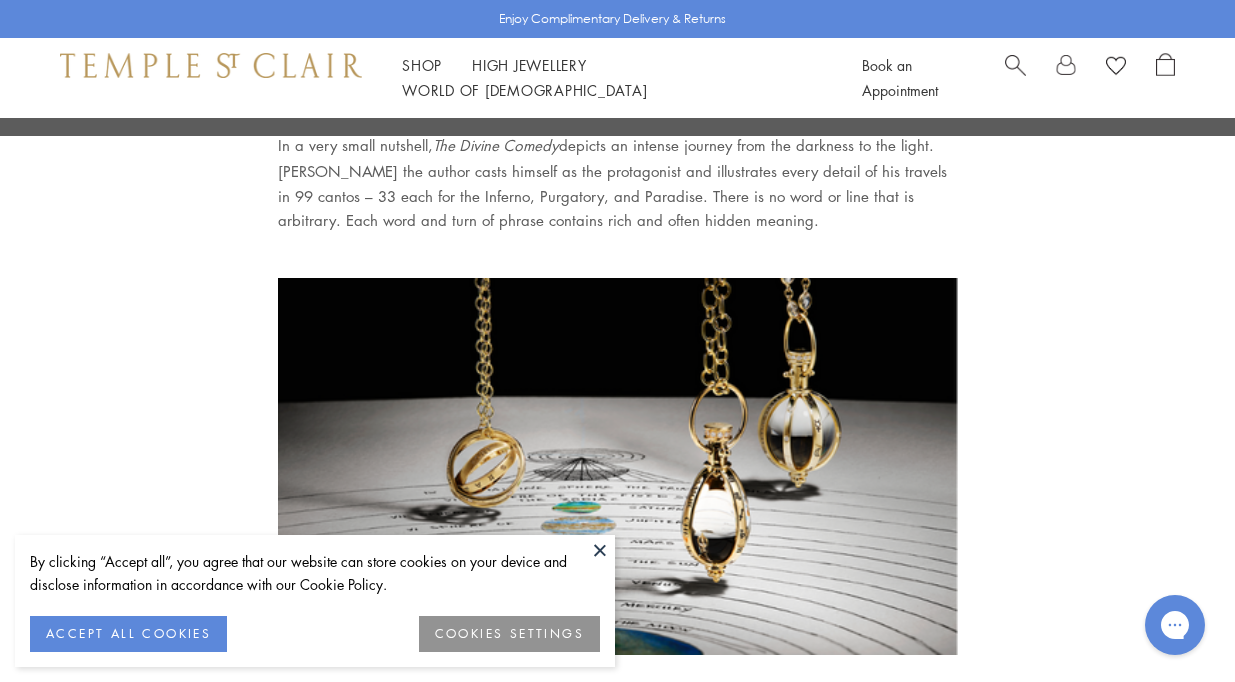 click at bounding box center (618, 466) 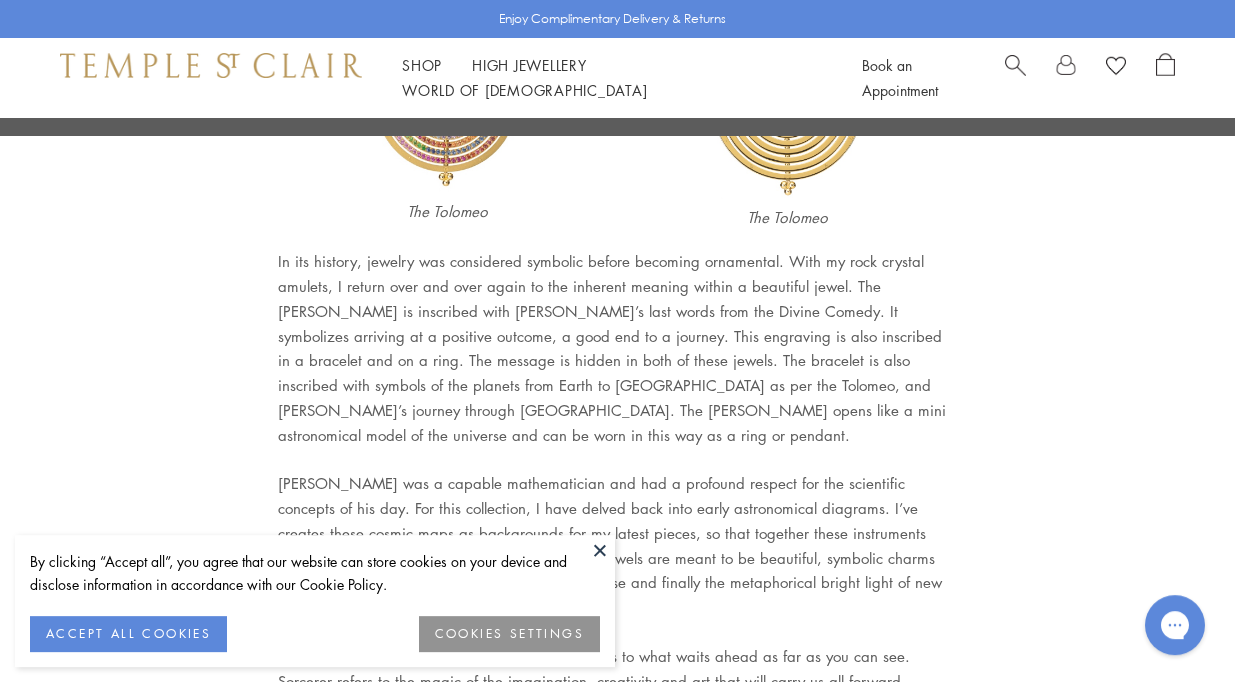 scroll, scrollTop: 10048, scrollLeft: 0, axis: vertical 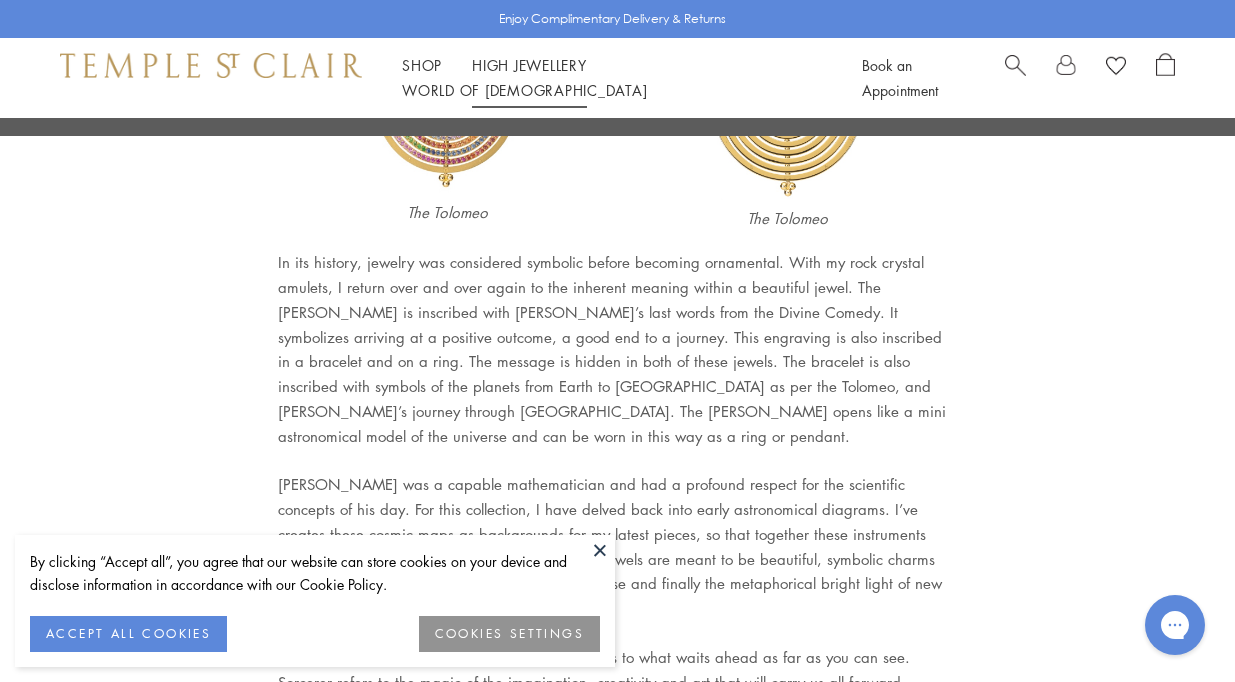 click on "High Jewellery High Jewellery" at bounding box center [529, 65] 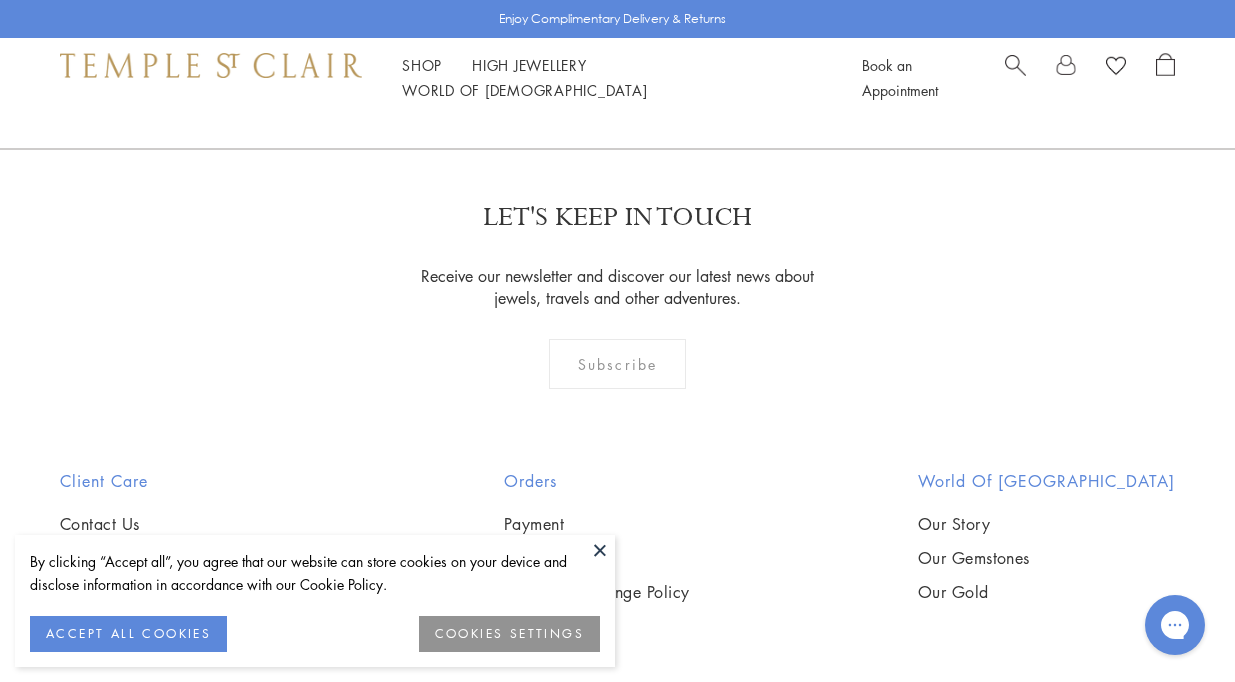 scroll, scrollTop: 1742, scrollLeft: 0, axis: vertical 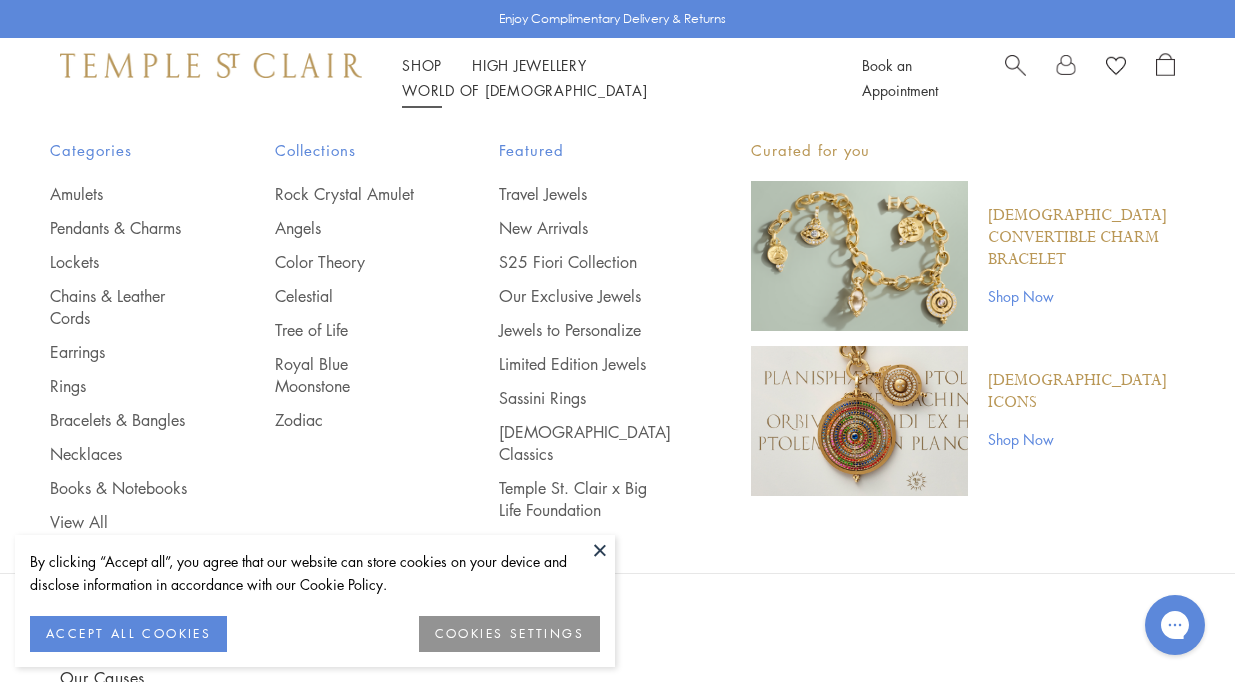 click on "Shop Shop" at bounding box center (422, 65) 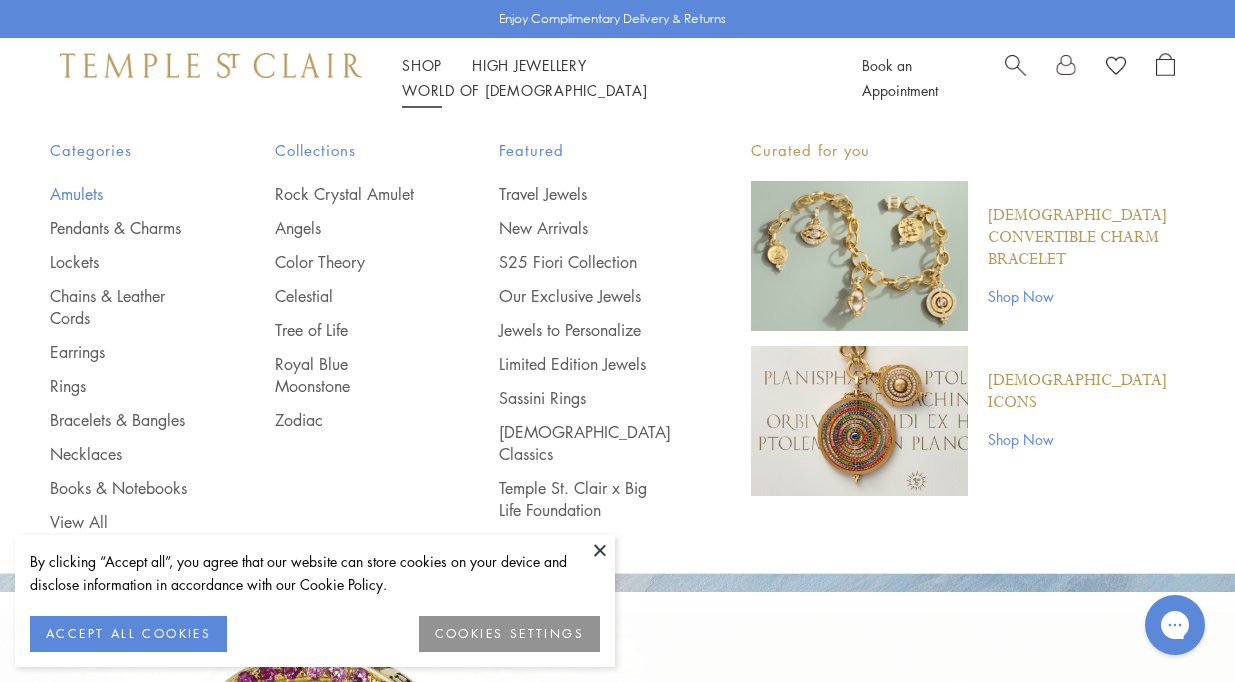 click on "Amulets" at bounding box center [122, 194] 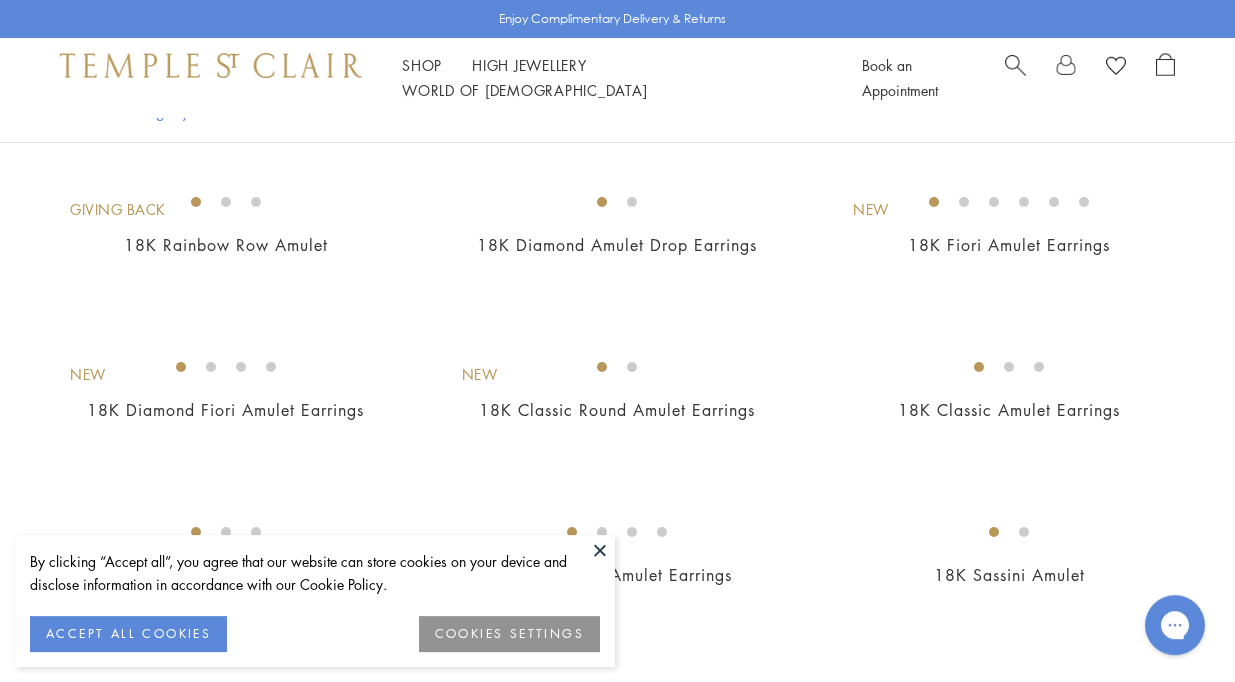 scroll, scrollTop: 3792, scrollLeft: 0, axis: vertical 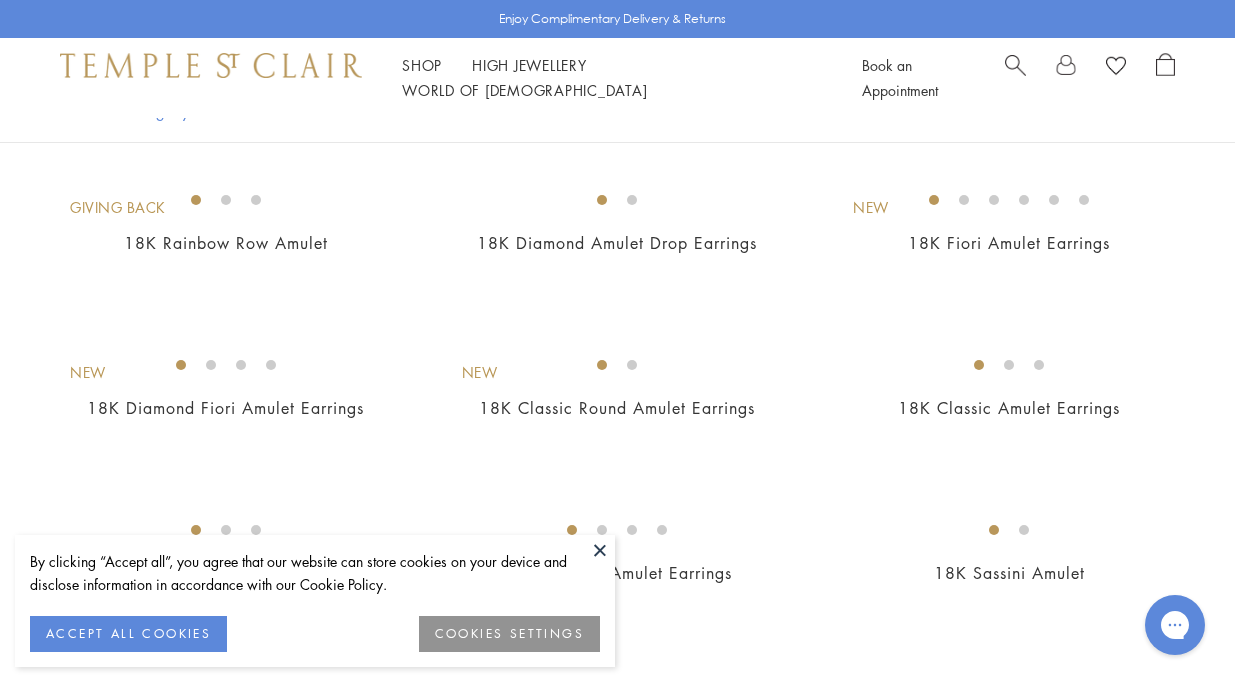 click at bounding box center [0, 0] 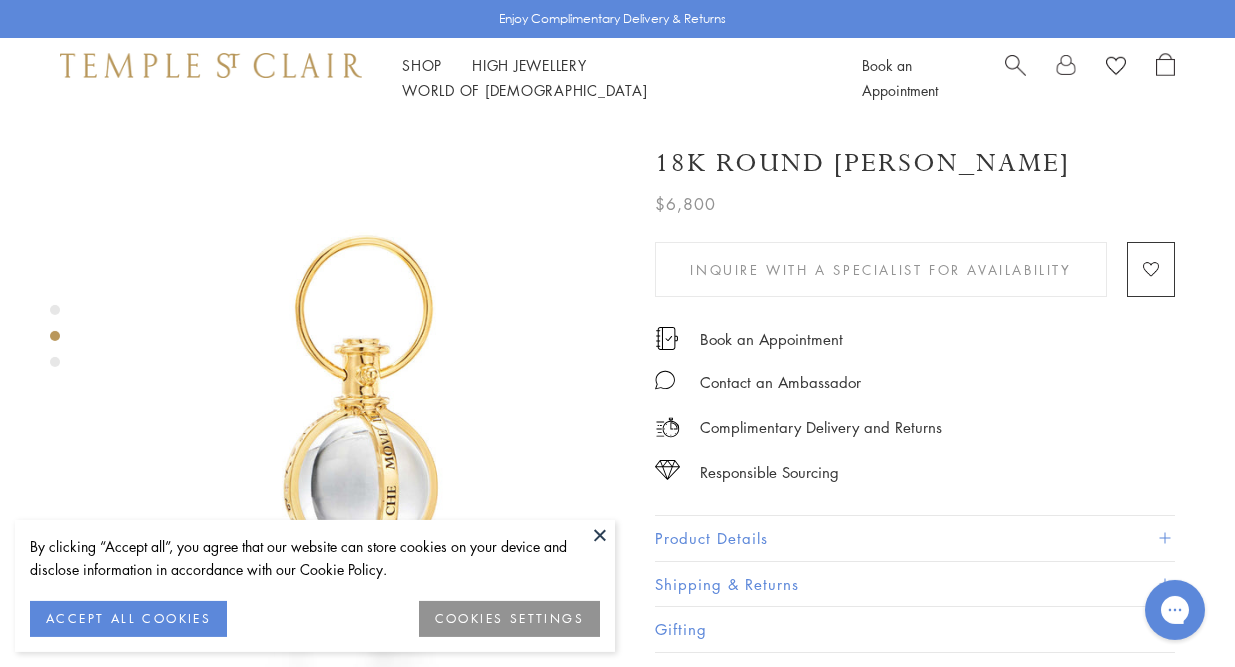 scroll, scrollTop: 512, scrollLeft: 0, axis: vertical 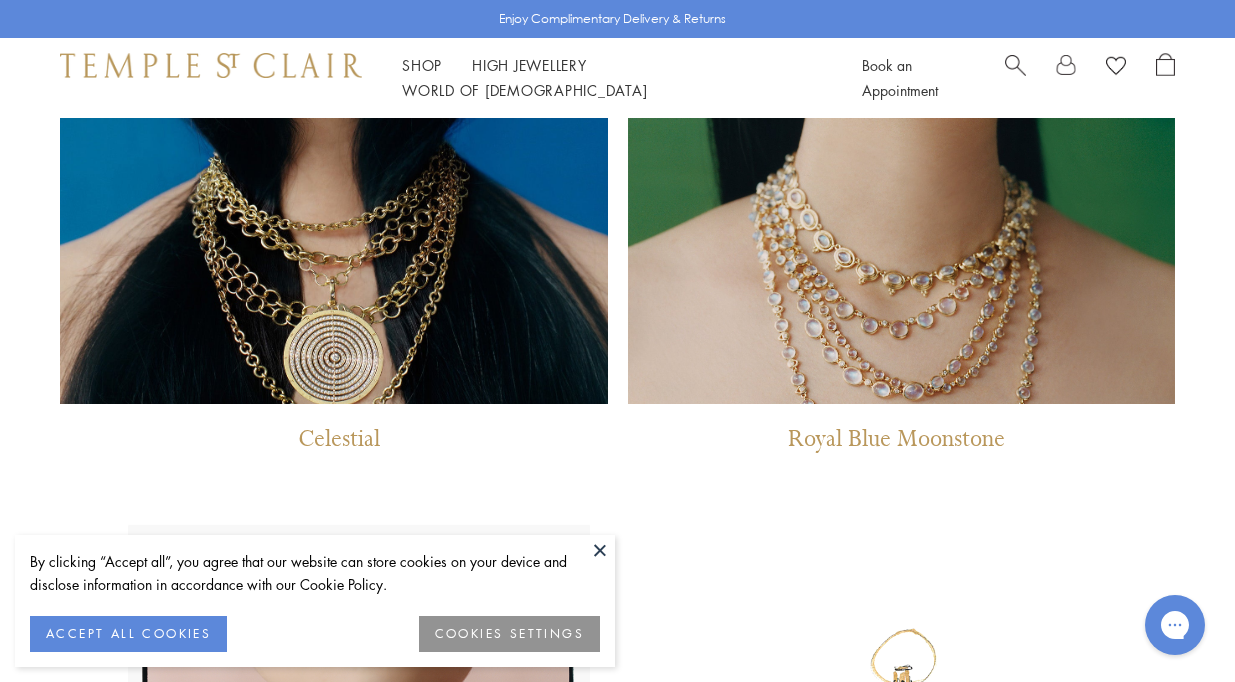 click on "Royal Blue Moonstone" at bounding box center (896, 444) 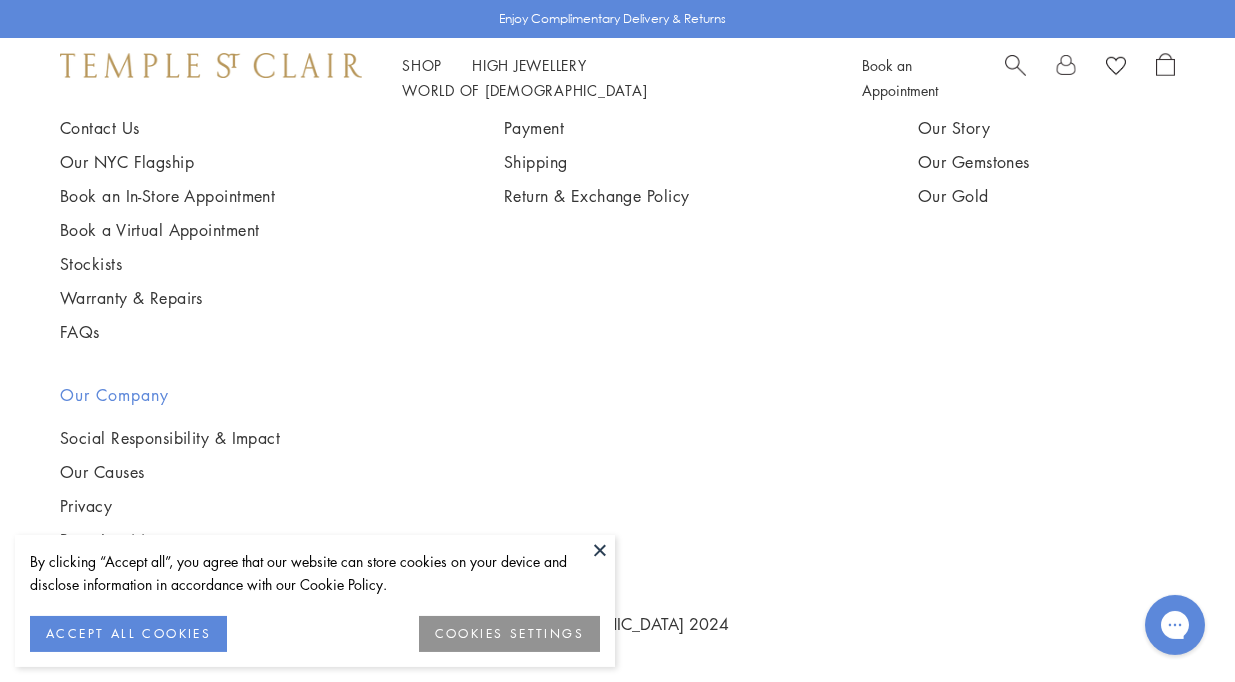scroll, scrollTop: 9520, scrollLeft: 0, axis: vertical 